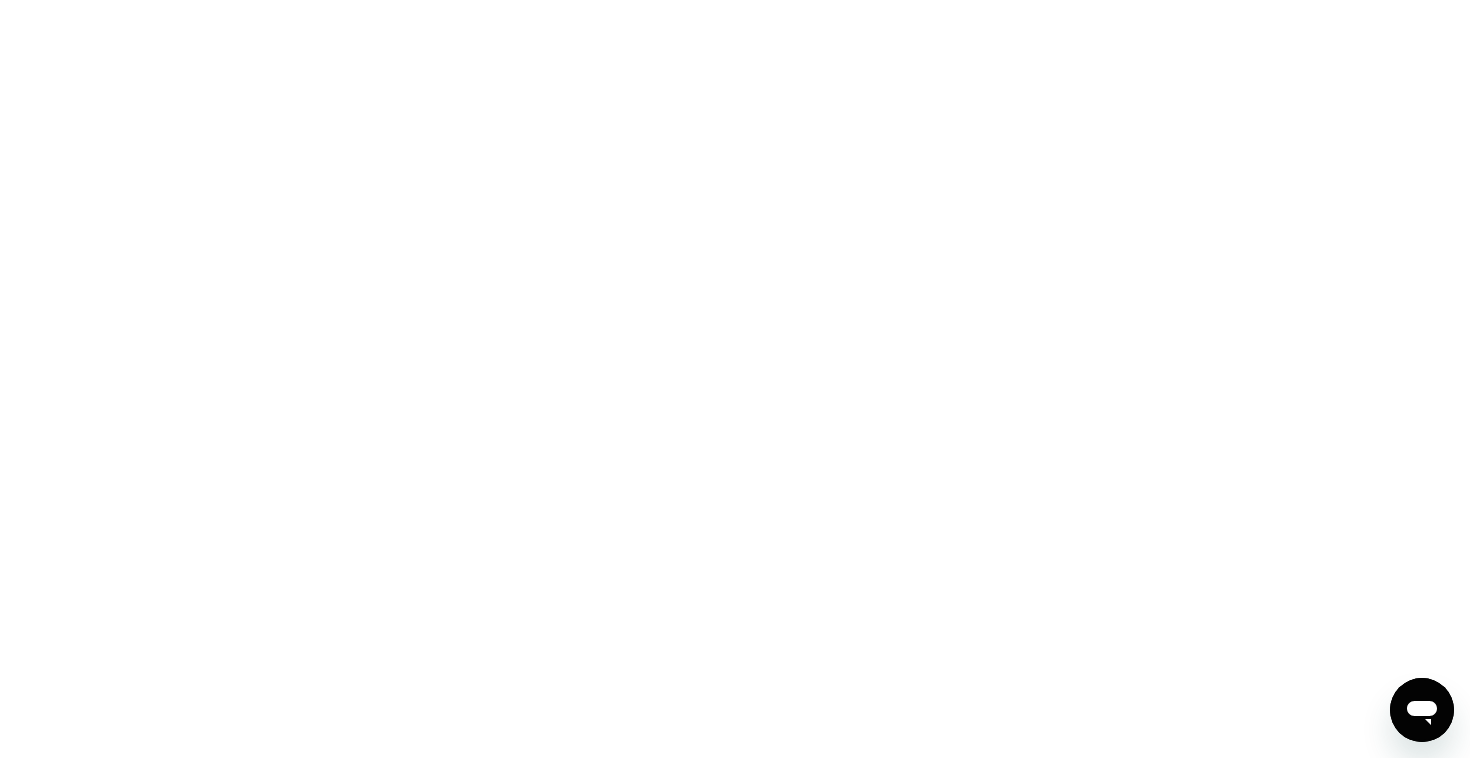 scroll, scrollTop: 0, scrollLeft: 0, axis: both 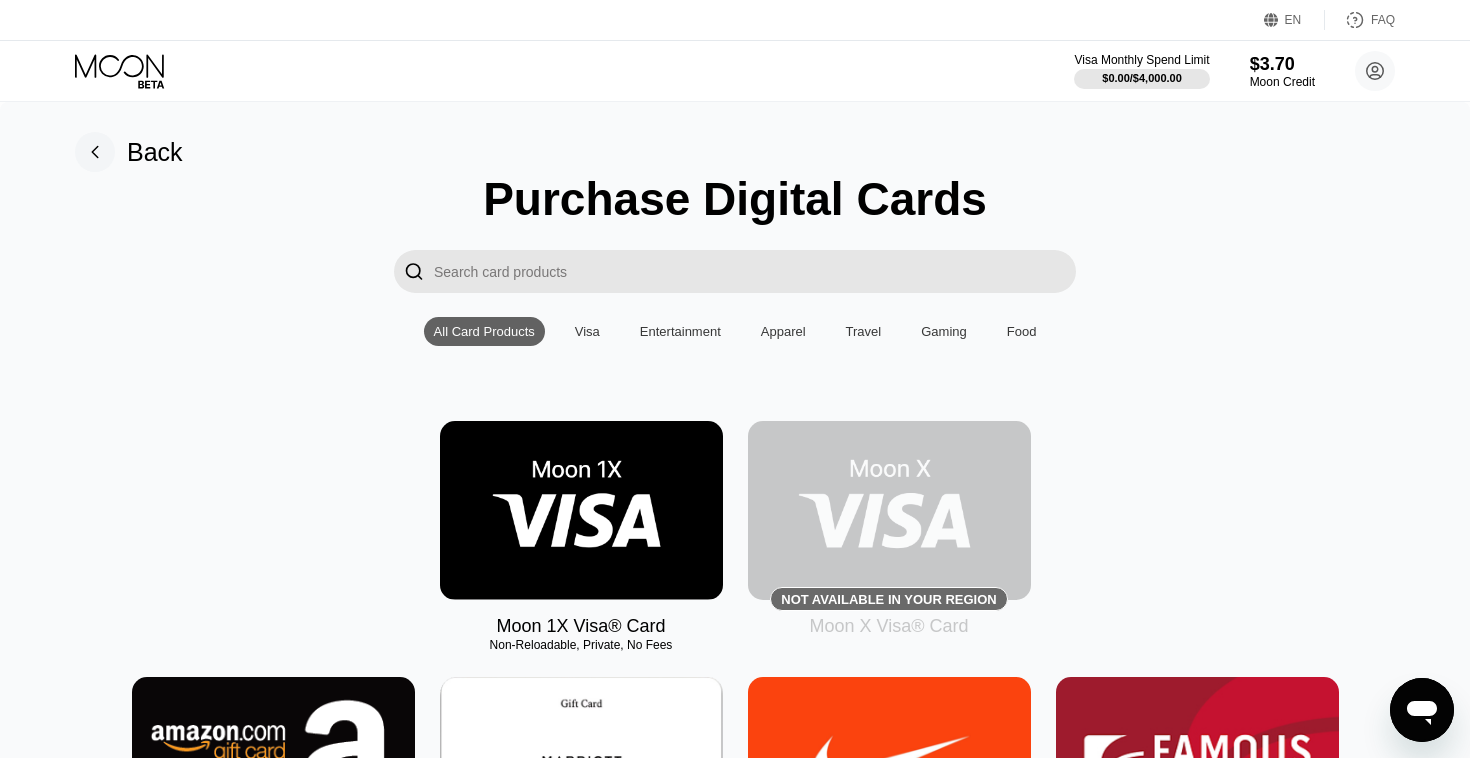 click at bounding box center [755, 271] 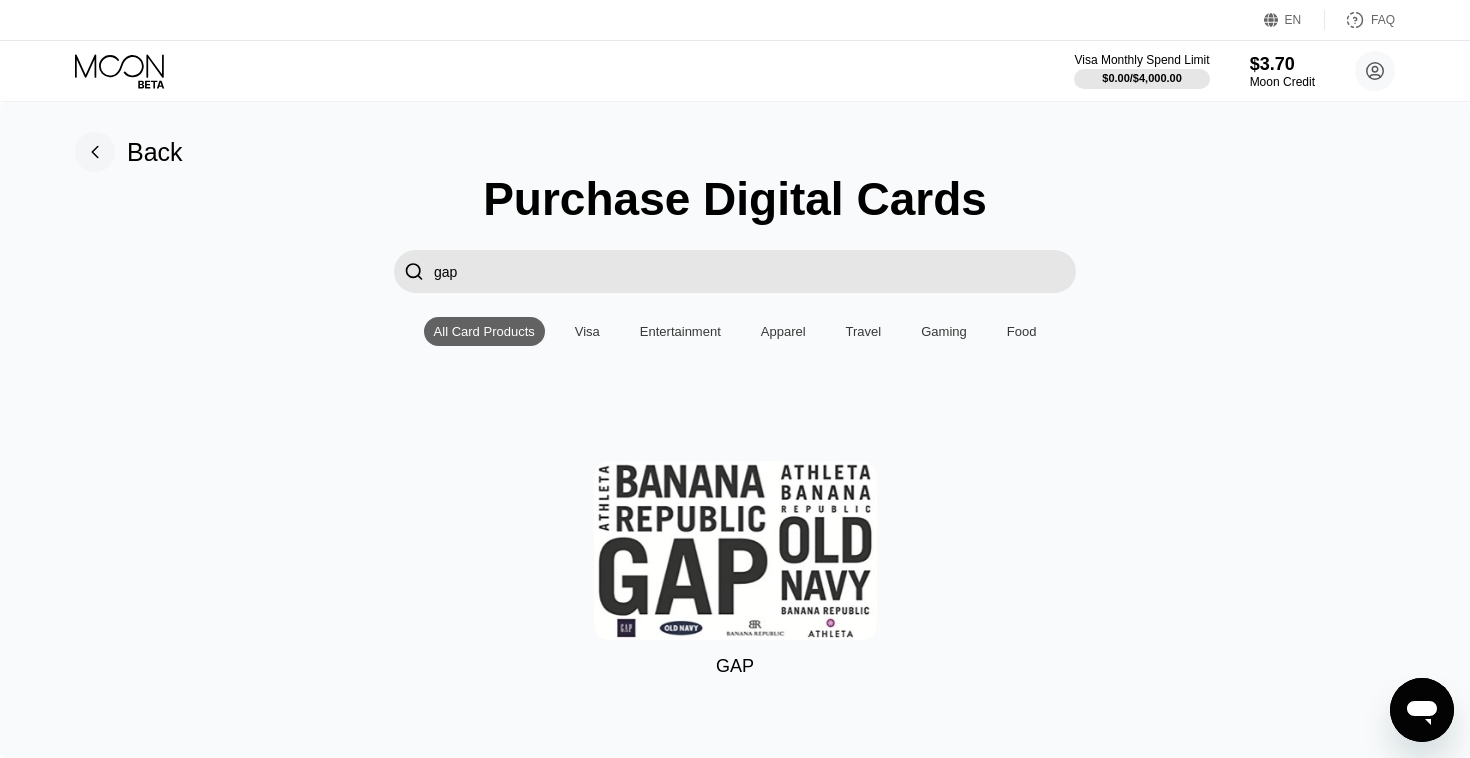 scroll, scrollTop: 191, scrollLeft: 0, axis: vertical 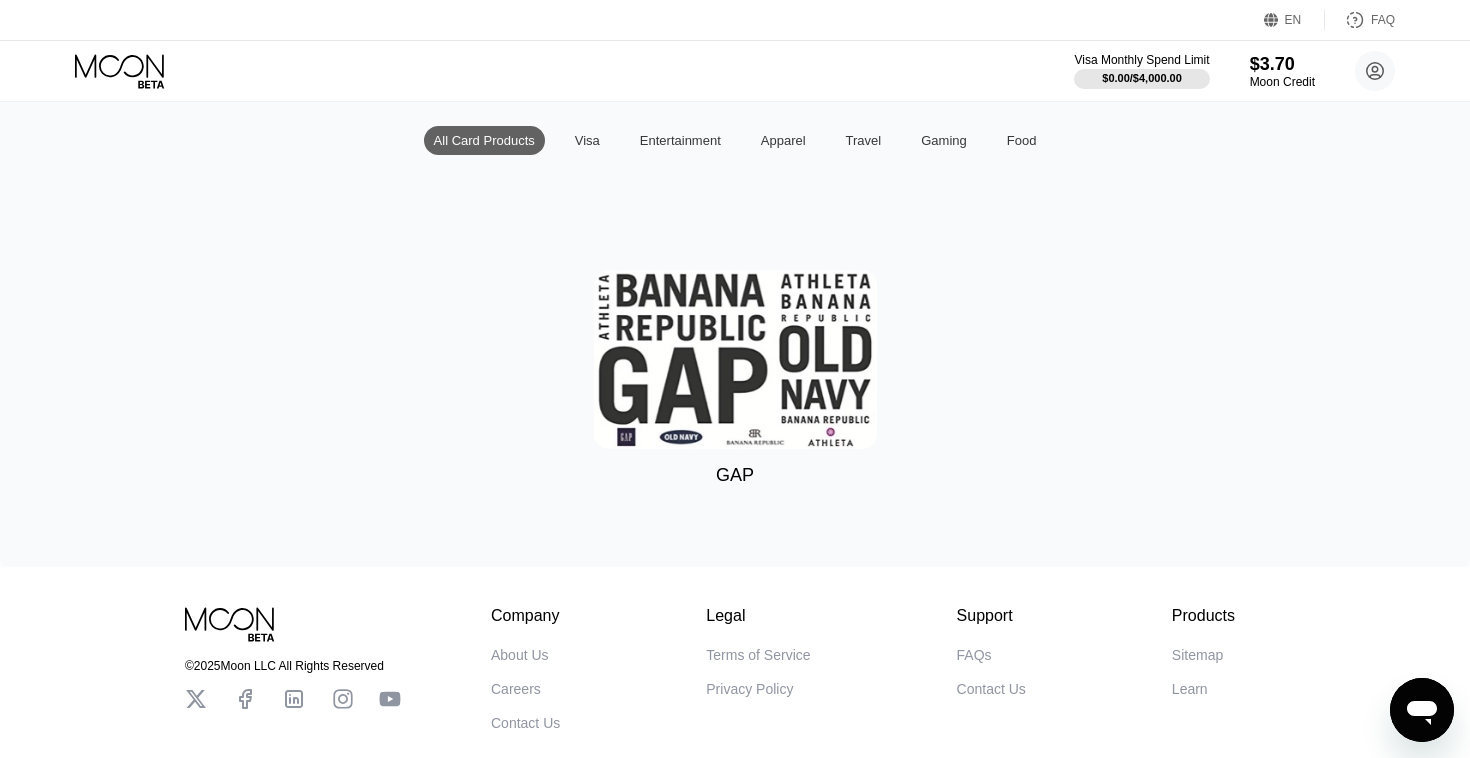 type on "gap" 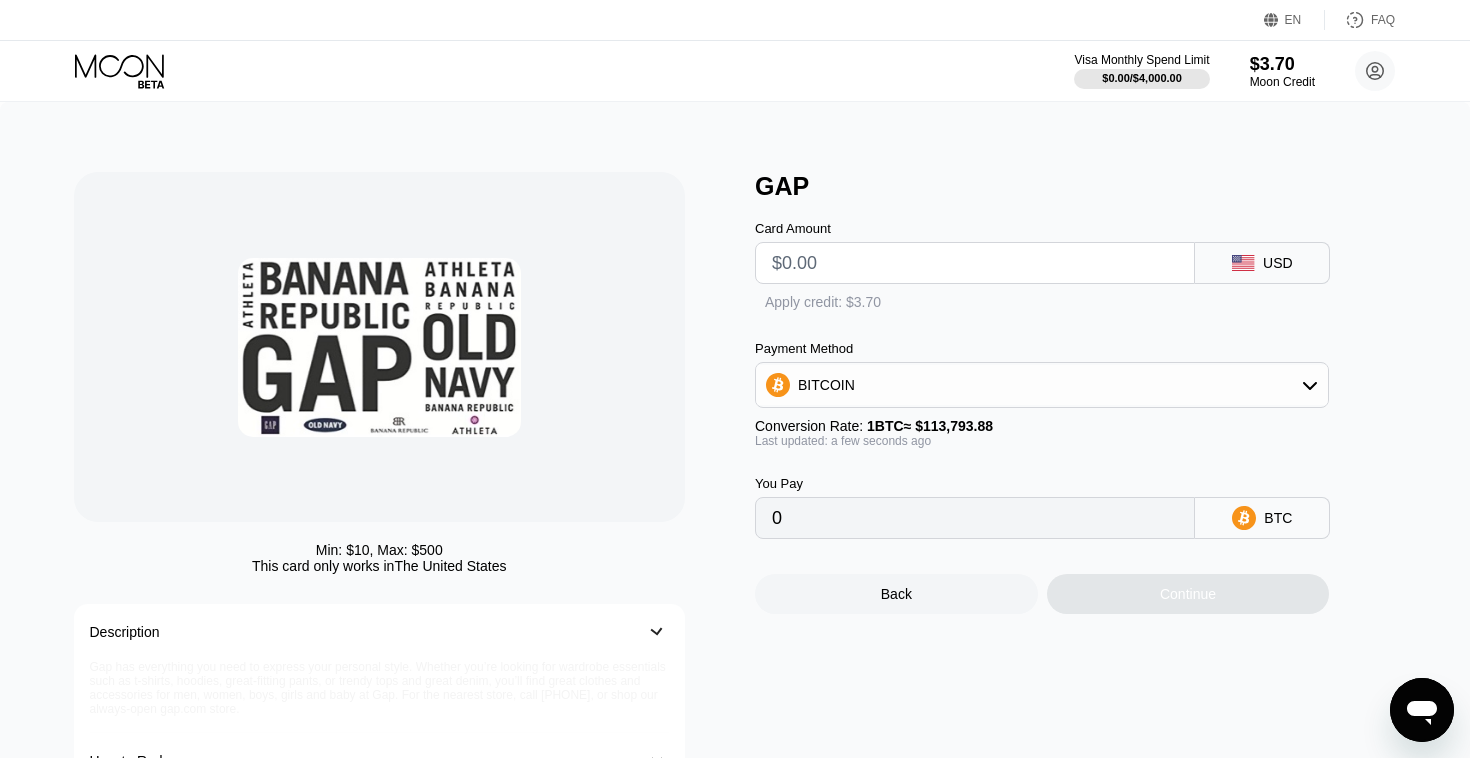 scroll, scrollTop: 0, scrollLeft: 0, axis: both 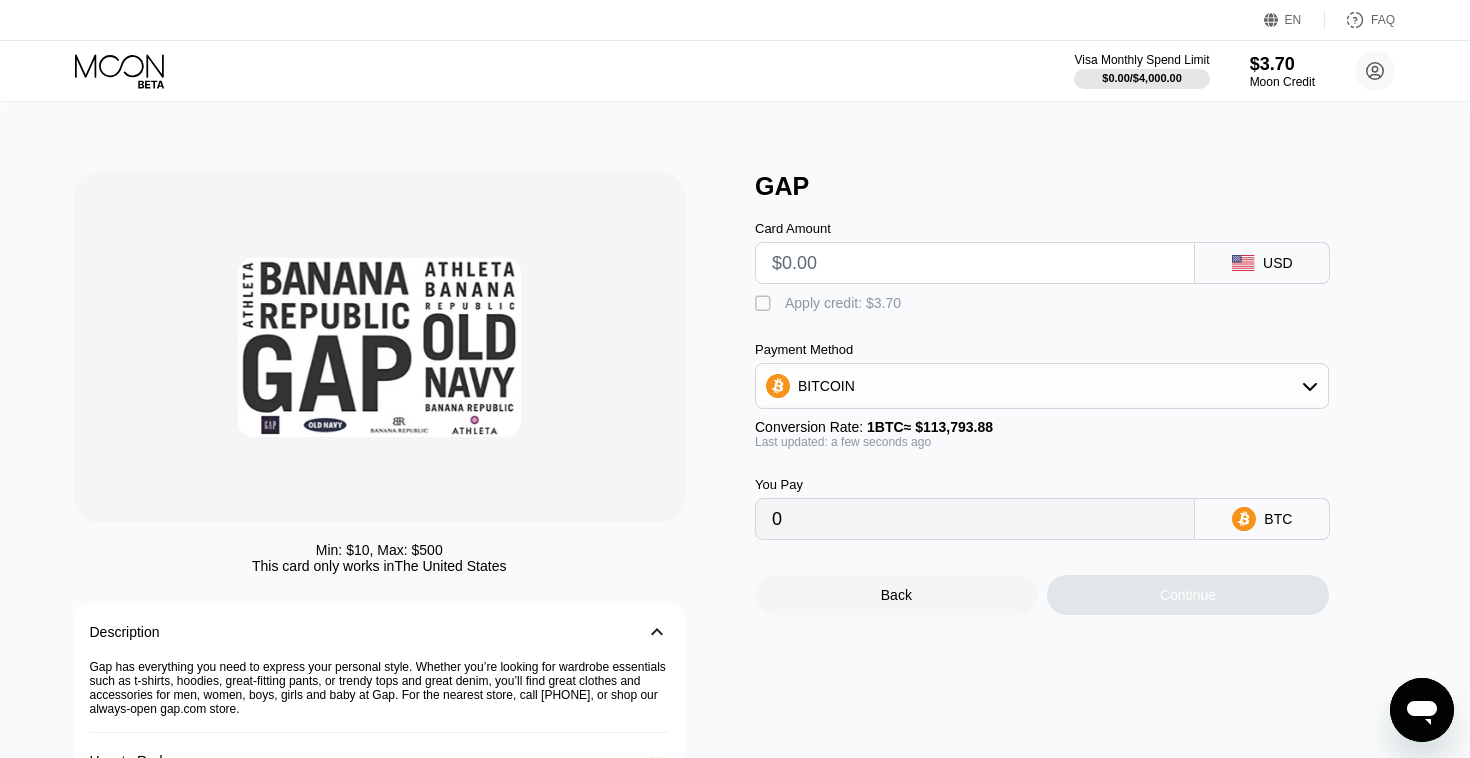 click at bounding box center (975, 263) 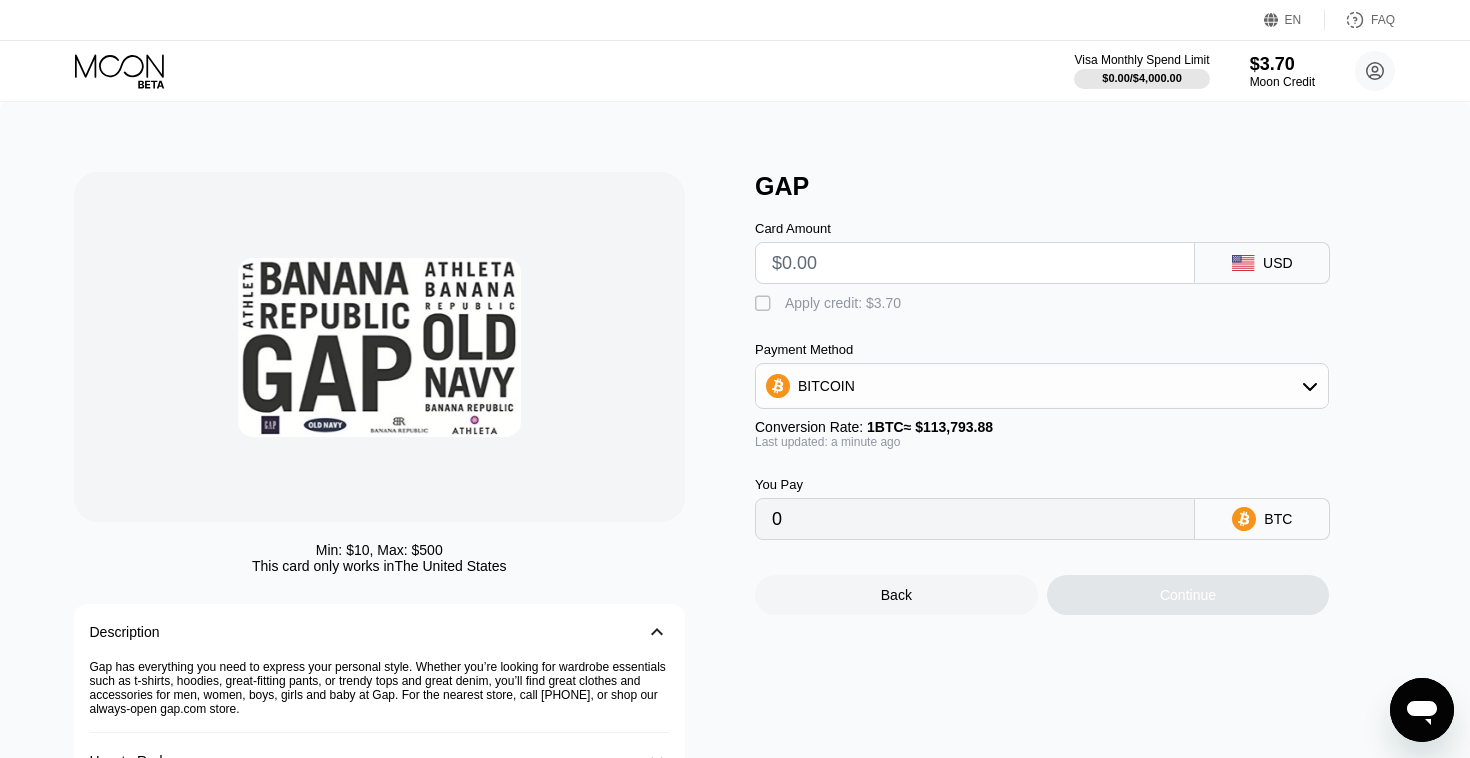 click 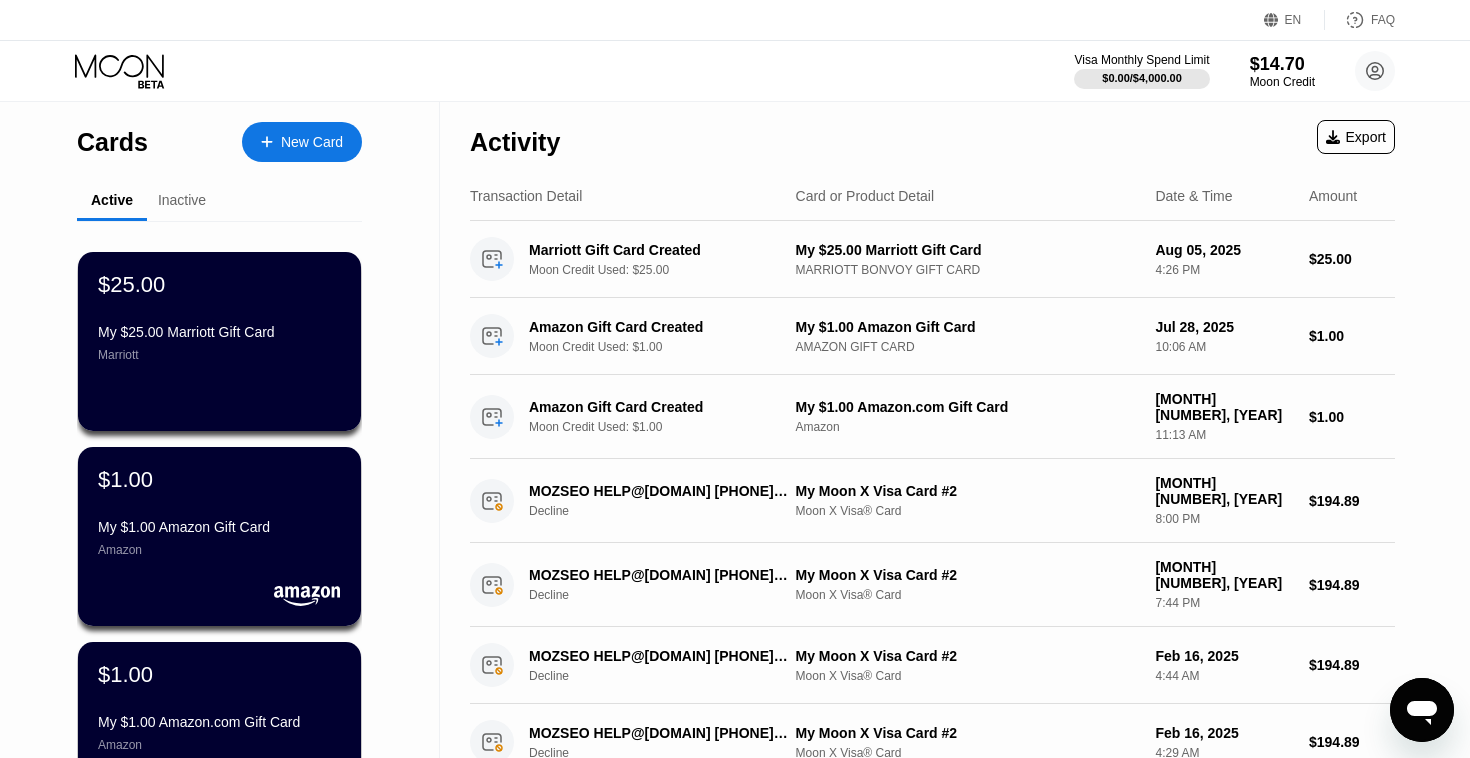 click at bounding box center (277, 142) 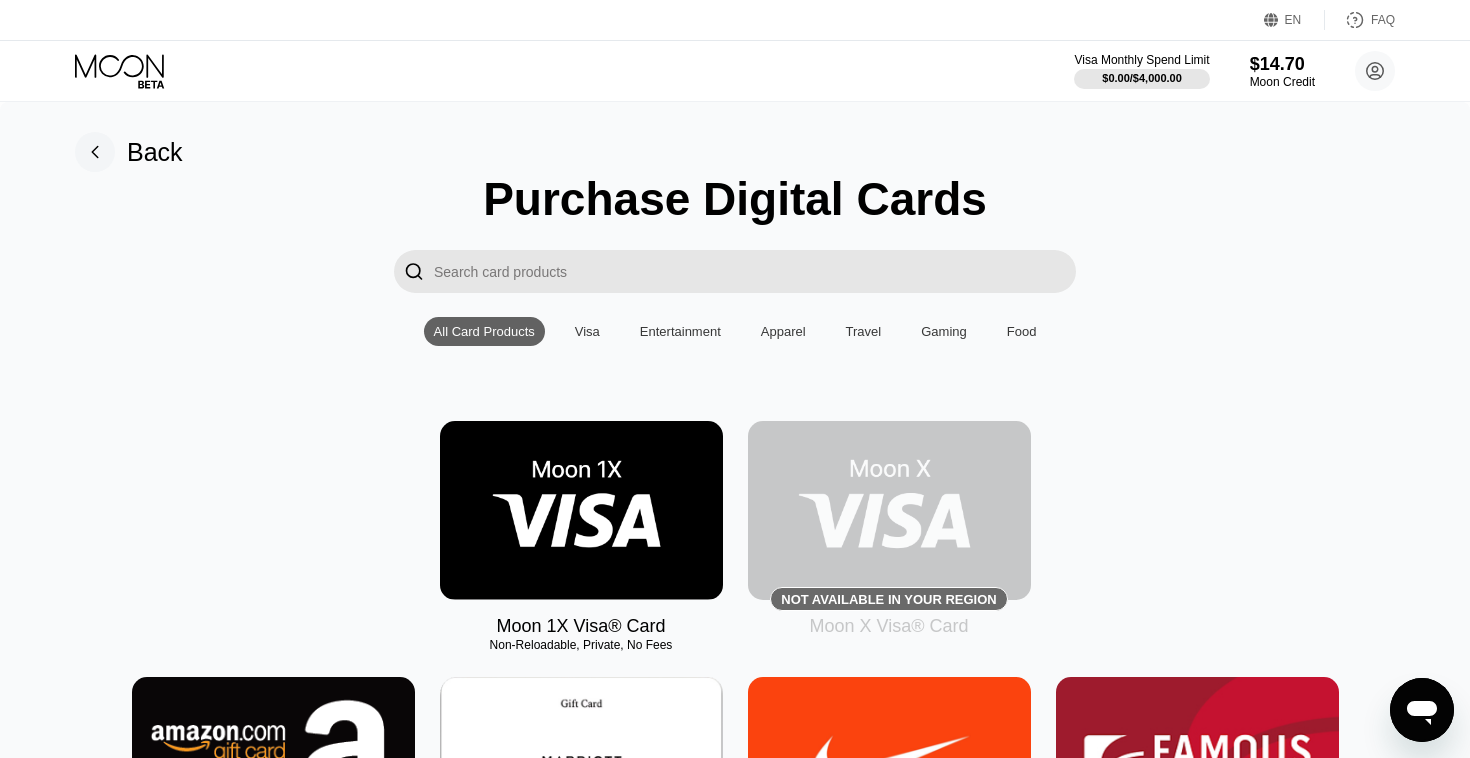 click at bounding box center [755, 271] 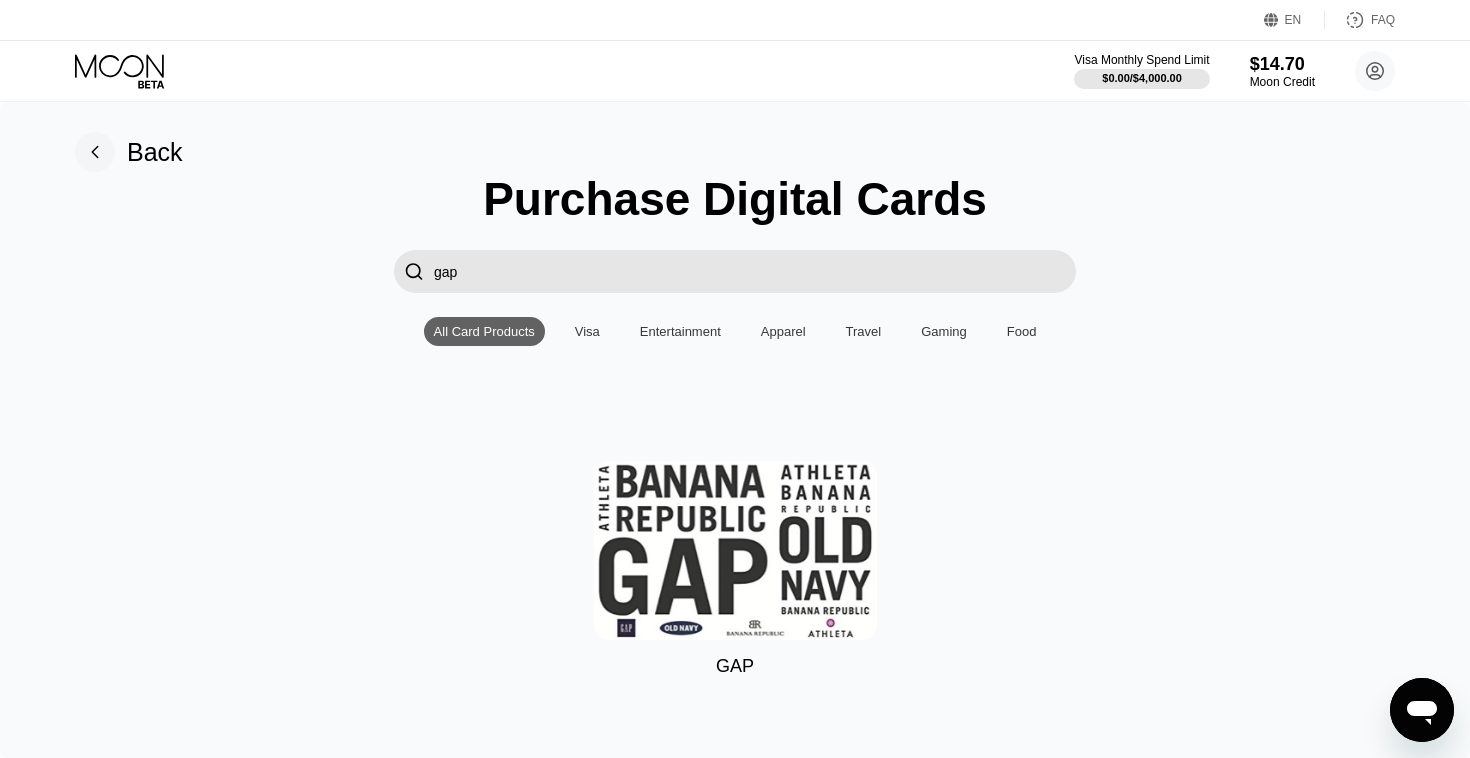 type on "gap" 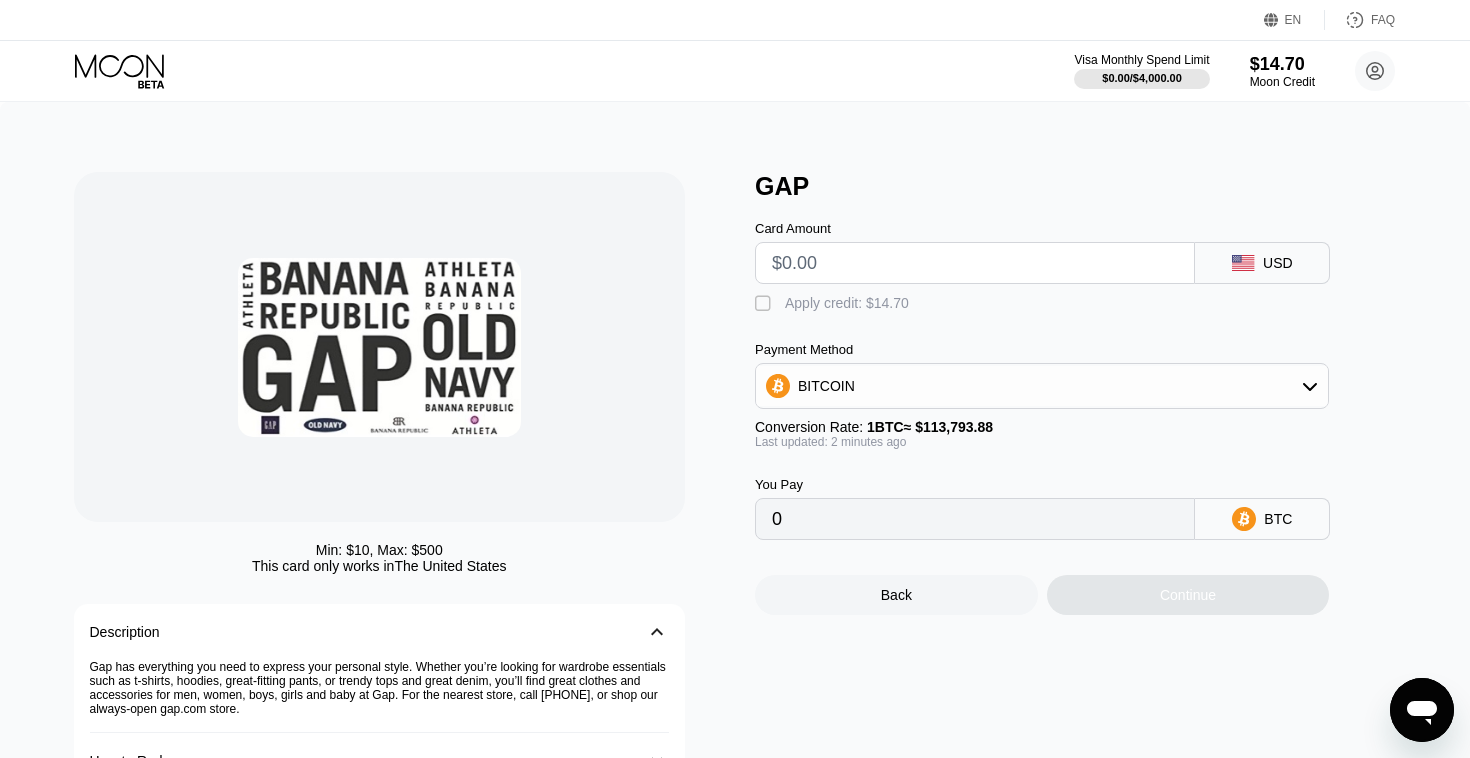 click at bounding box center (975, 263) 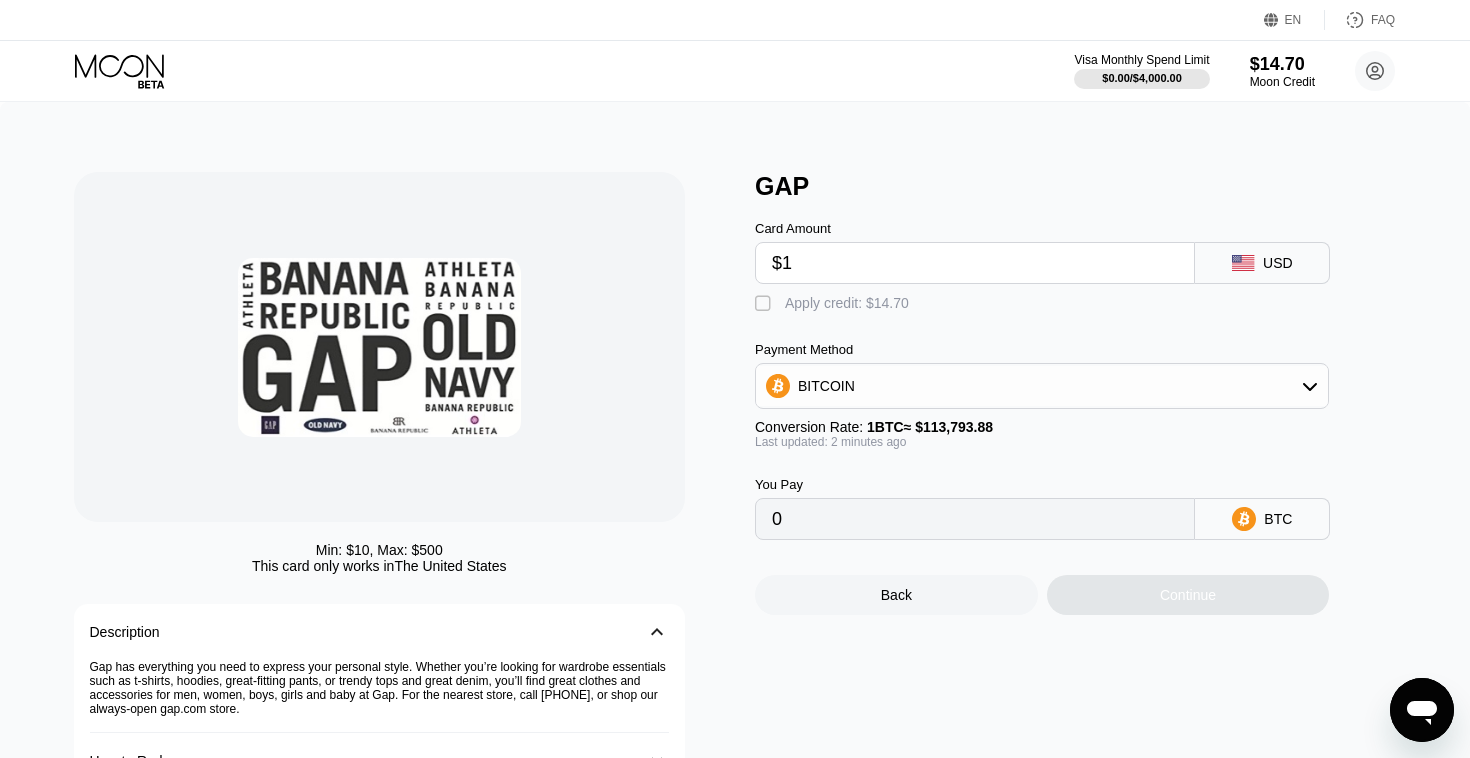 type on "0.00000879" 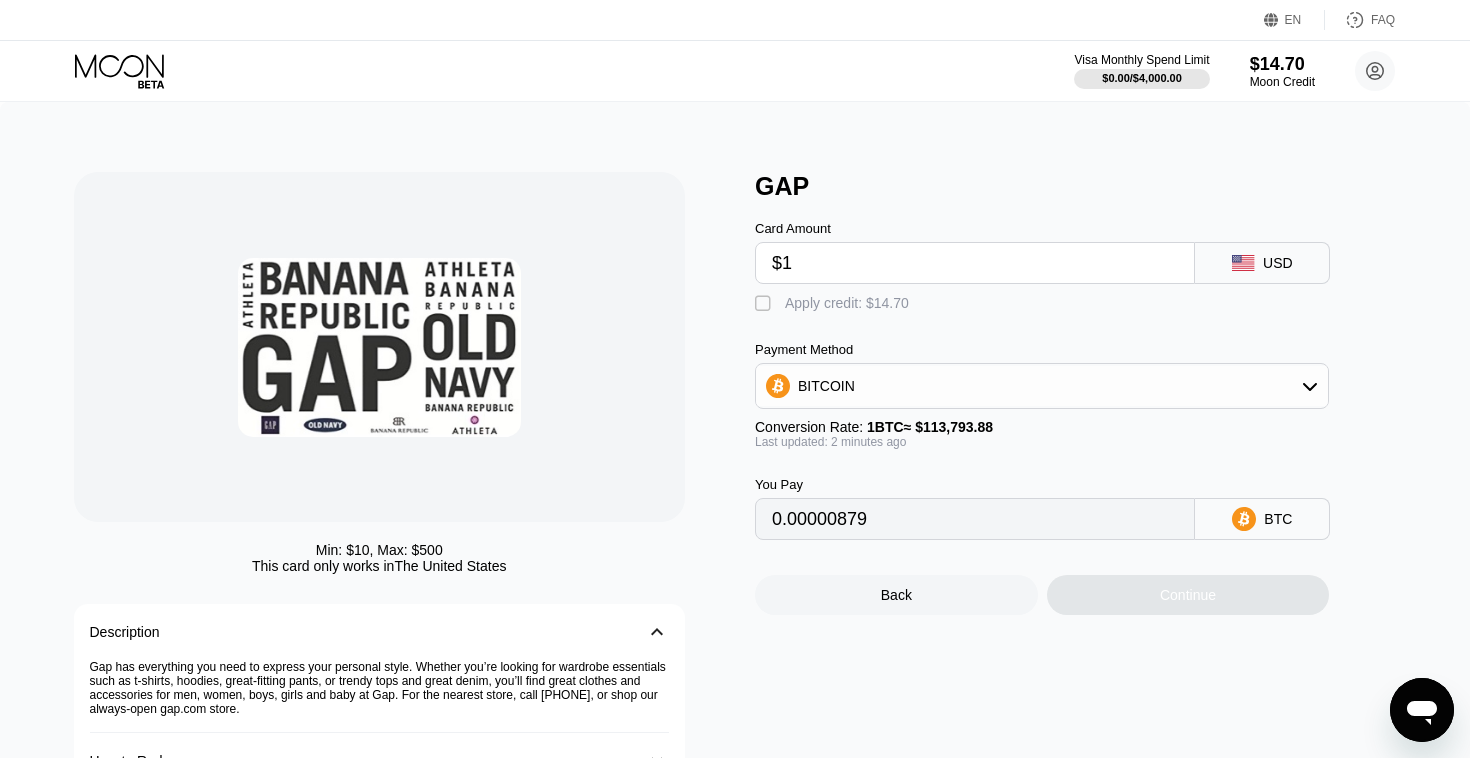 type on "$10" 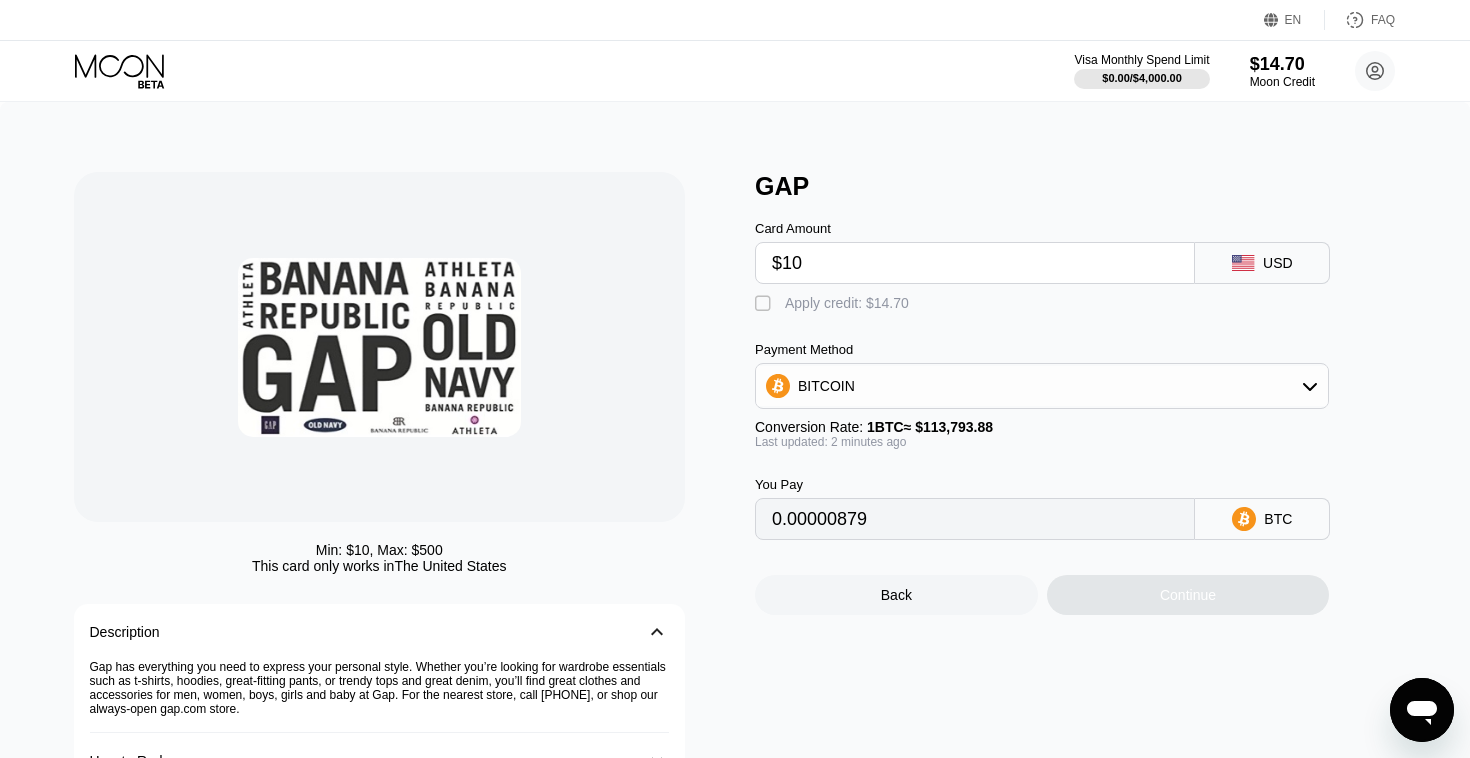 type on "0.00008788" 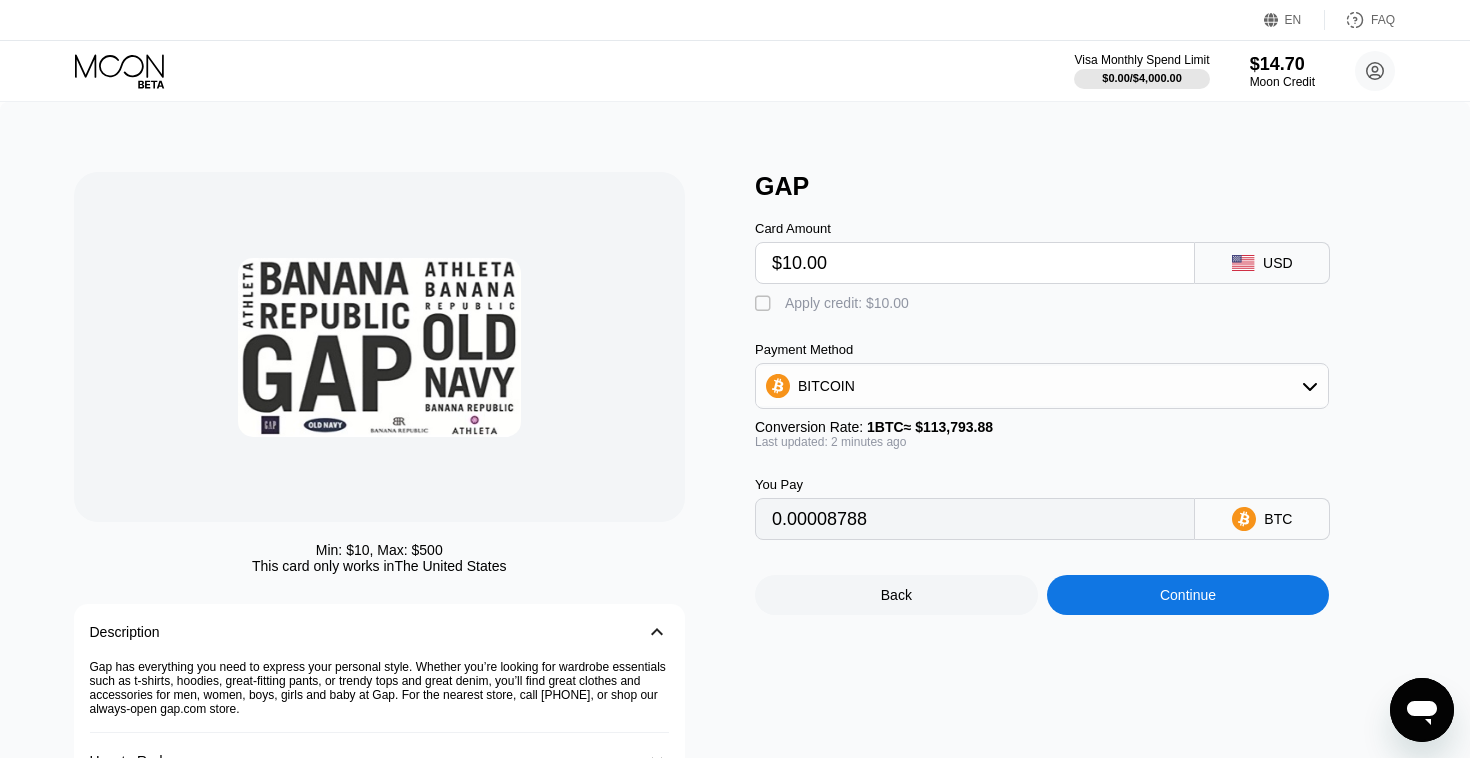 type on "$10.00" 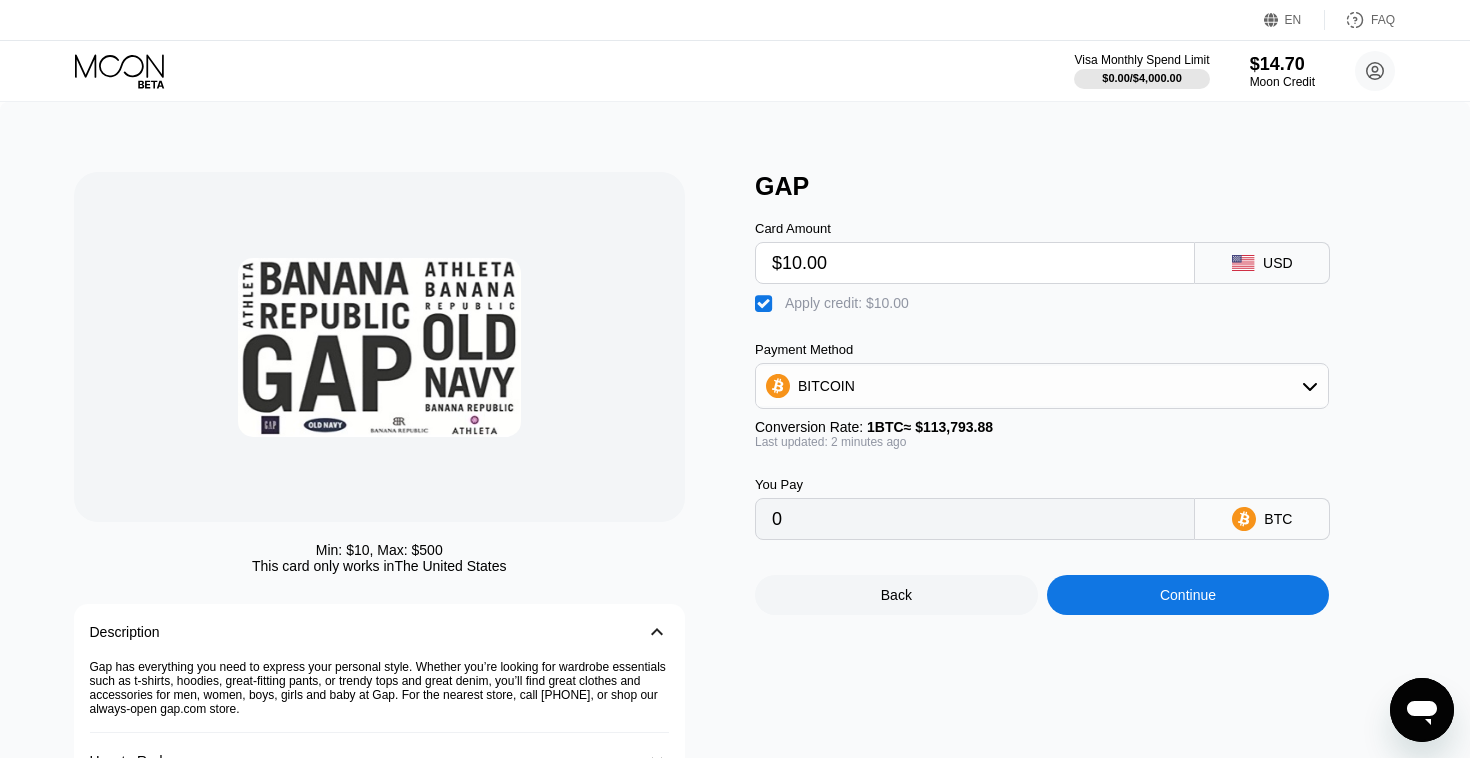 click on "Continue" at bounding box center (1188, 595) 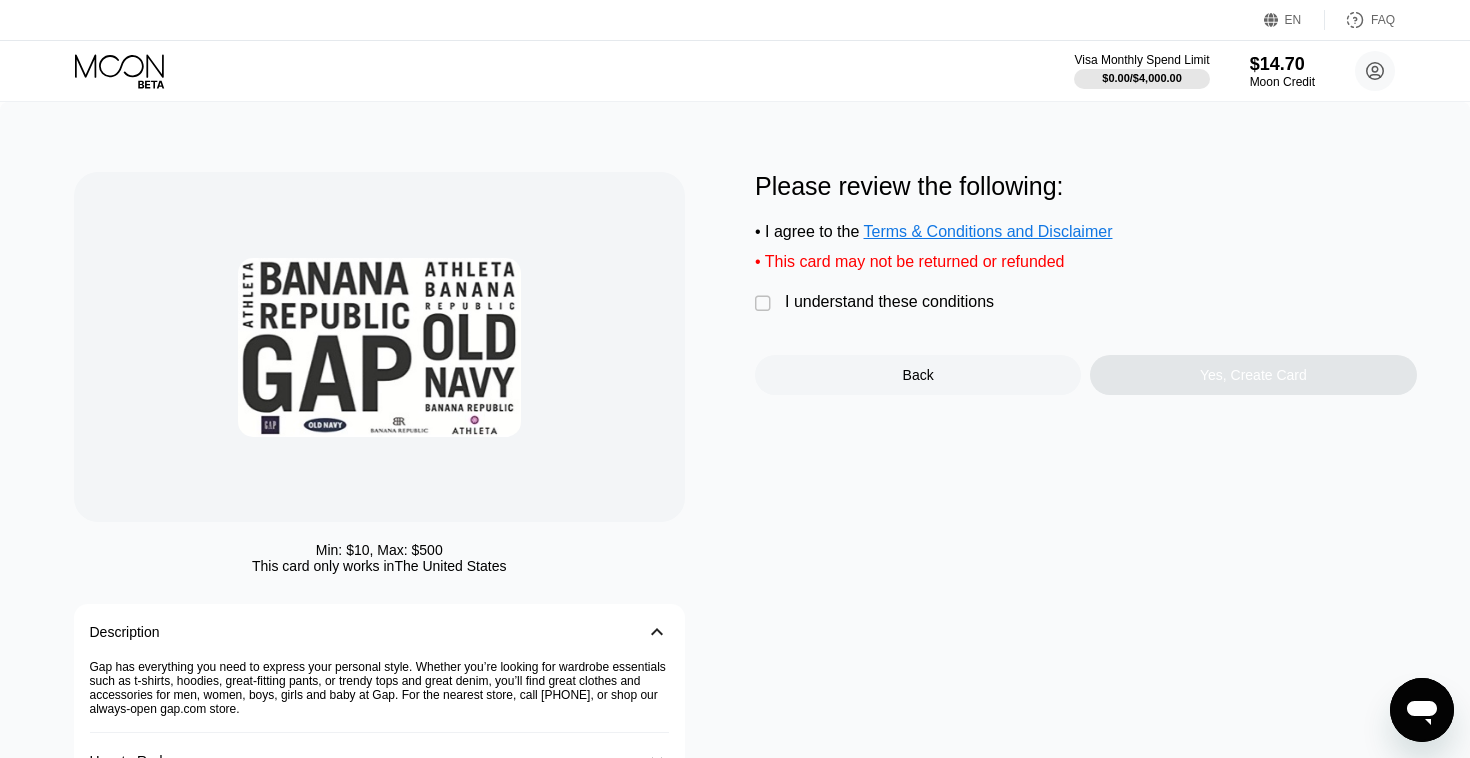 click on "" at bounding box center [765, 304] 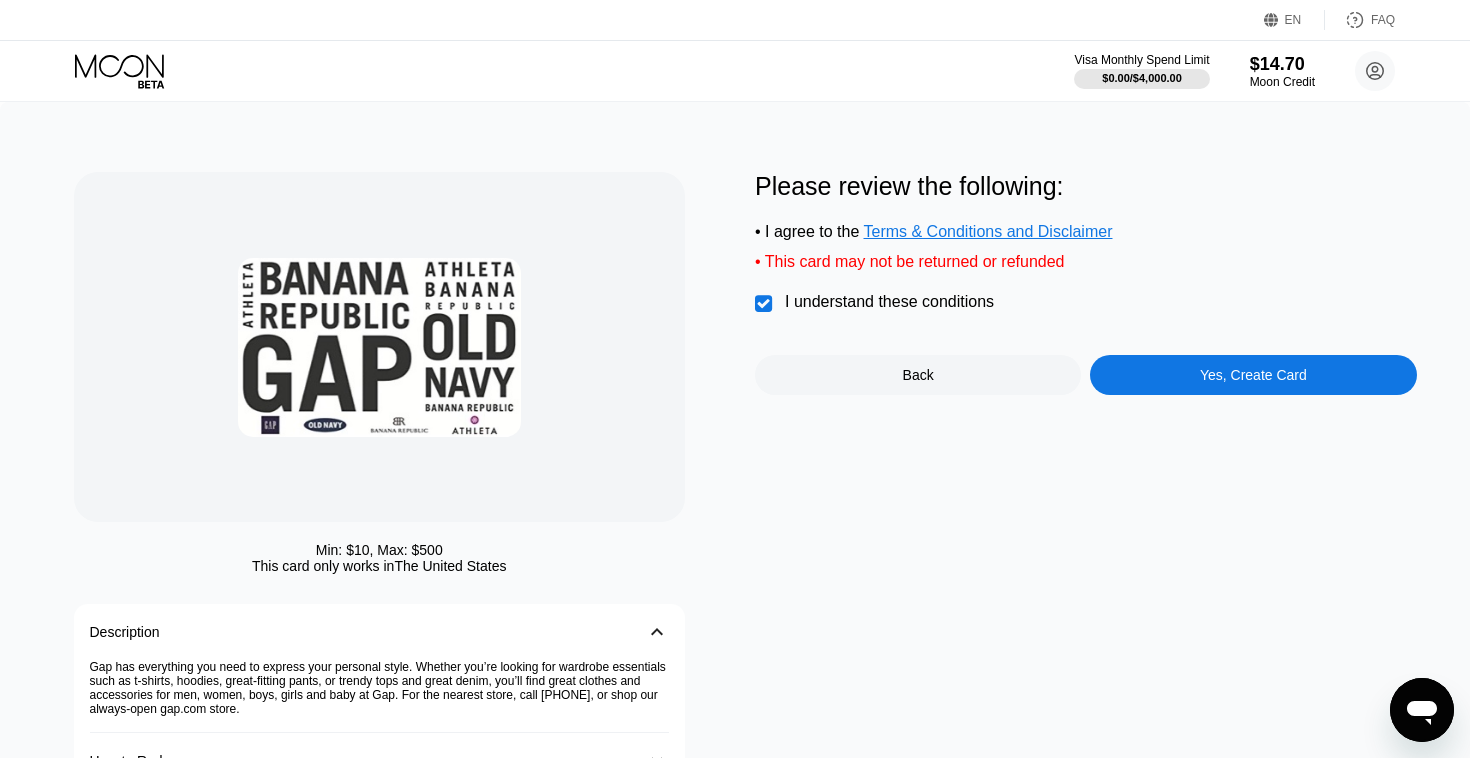click on "Yes, Create Card" at bounding box center [1253, 375] 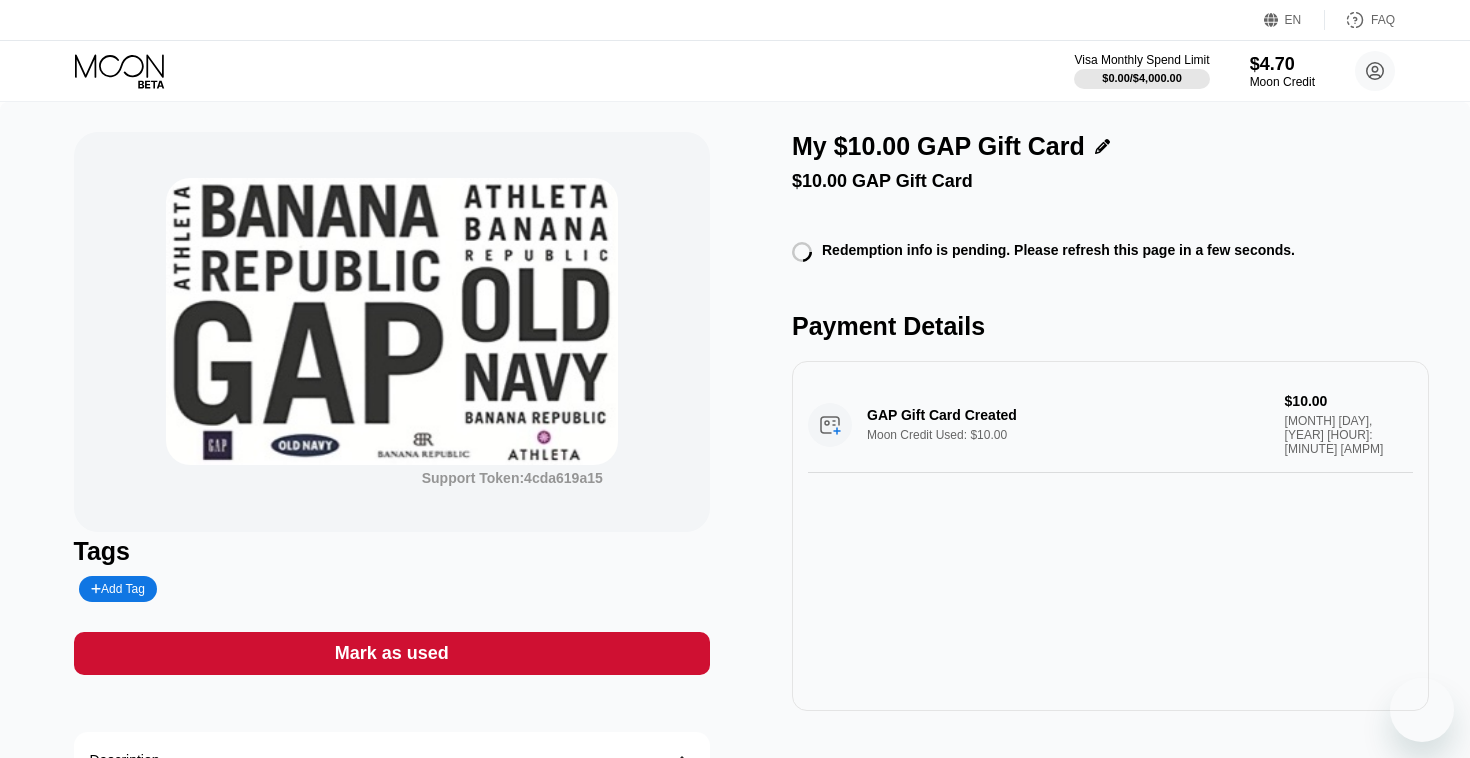 scroll, scrollTop: 0, scrollLeft: 0, axis: both 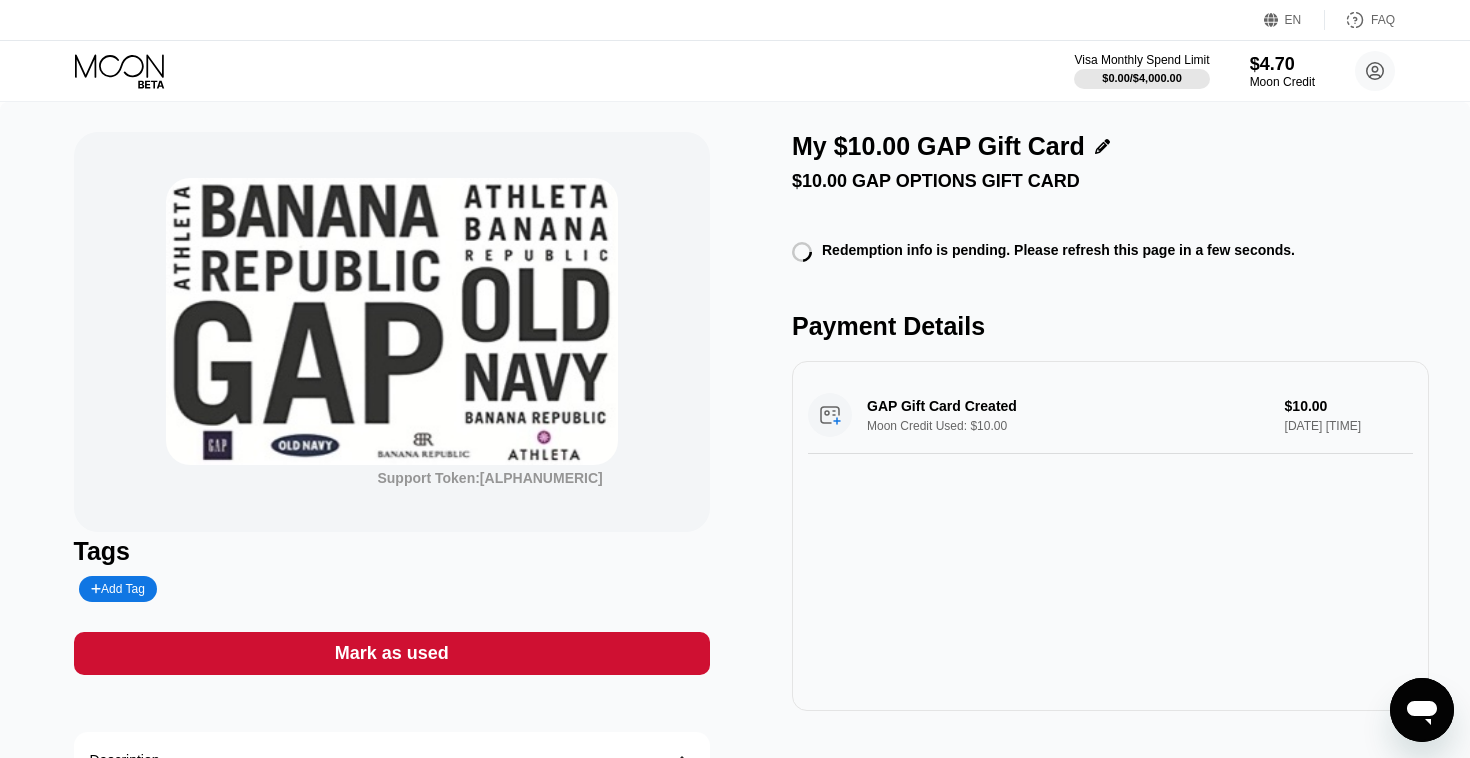 click 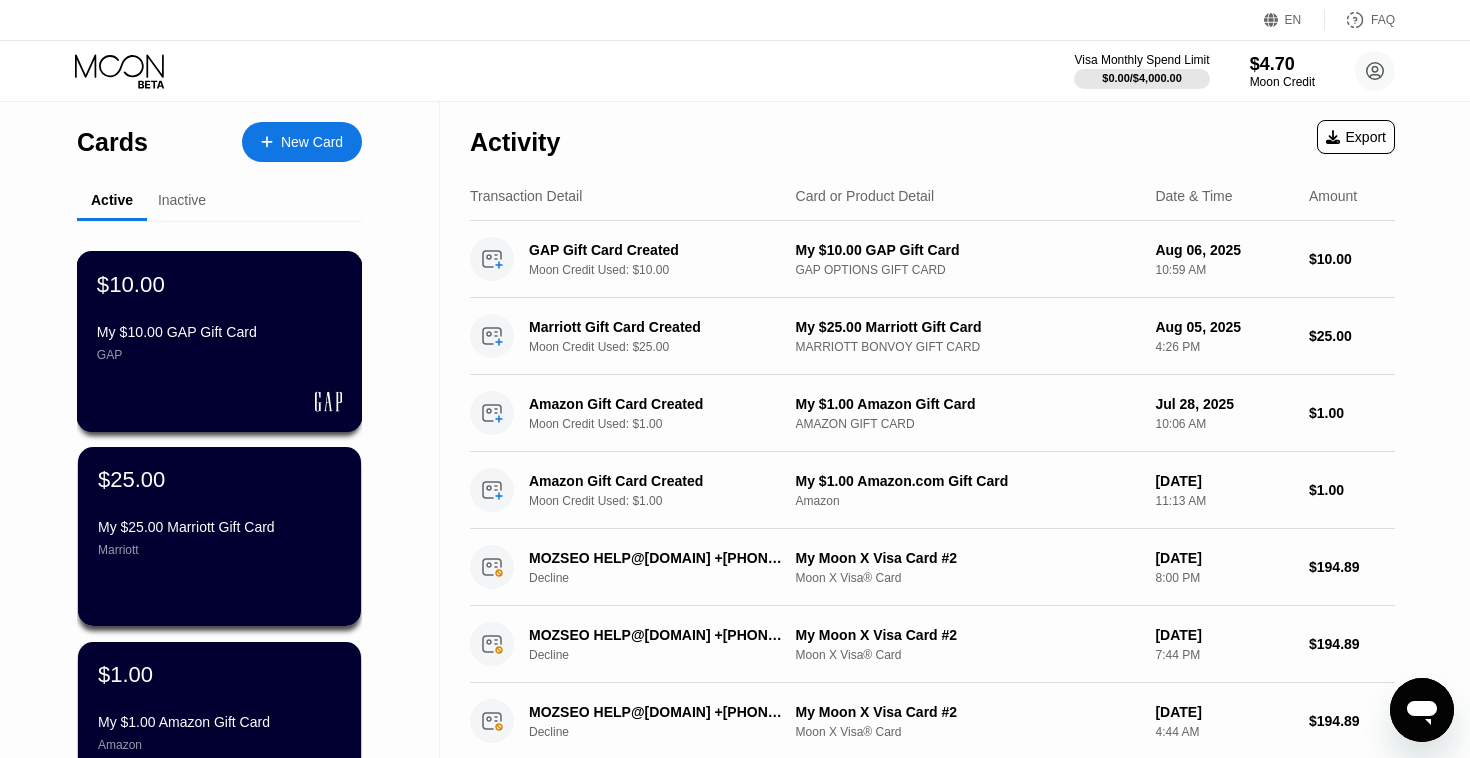 click on "$10.00 My $10.00 GAP Gift Card GAP" at bounding box center (219, 316) 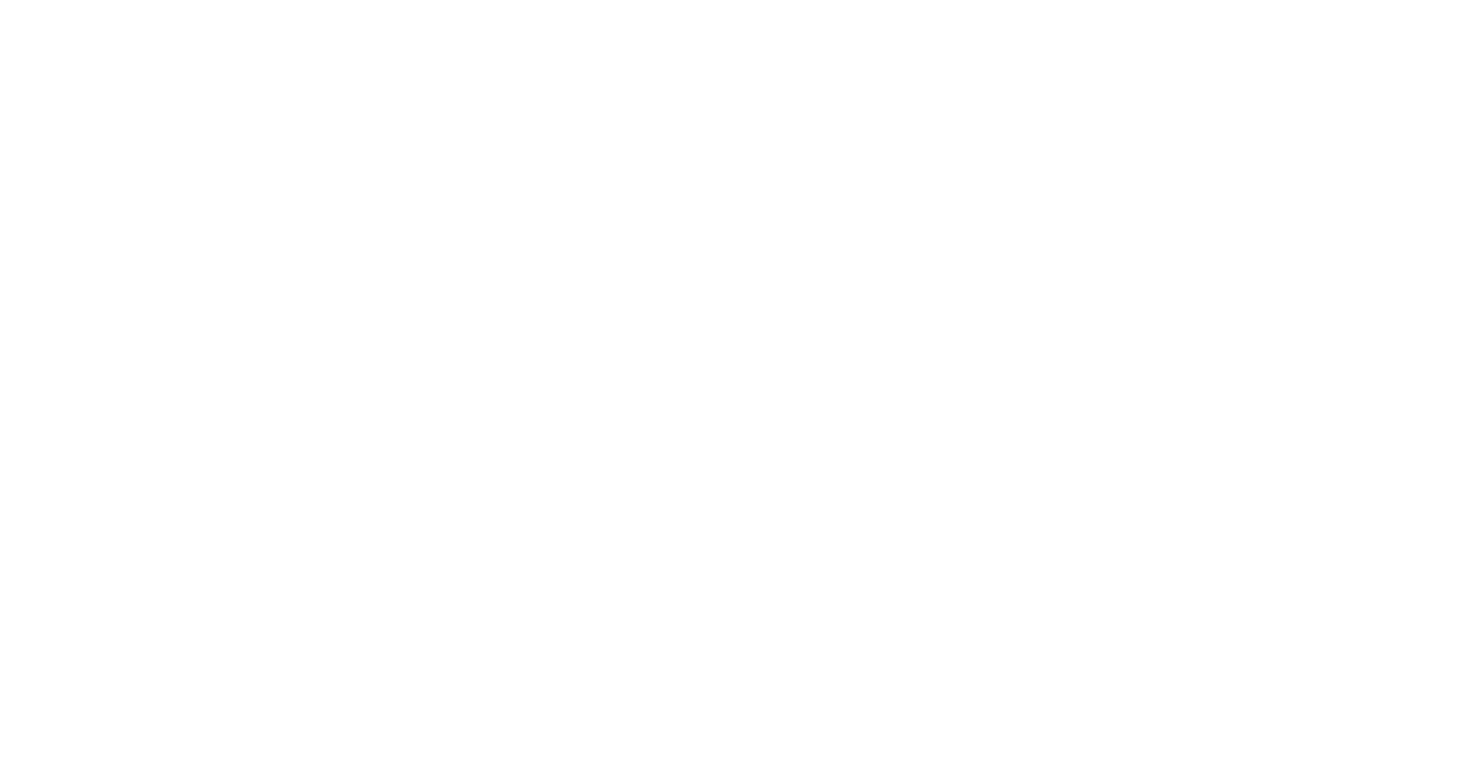 scroll, scrollTop: 0, scrollLeft: 0, axis: both 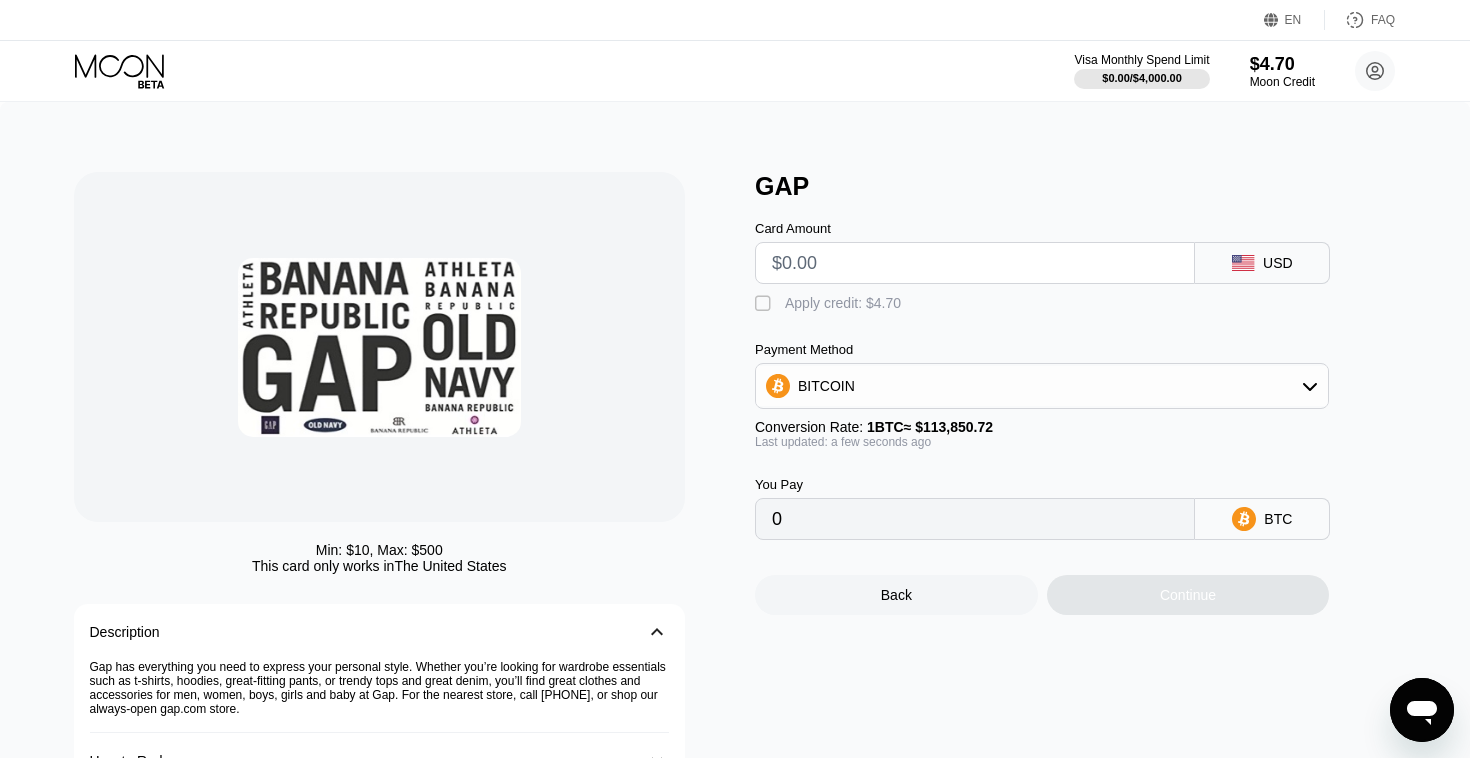 click 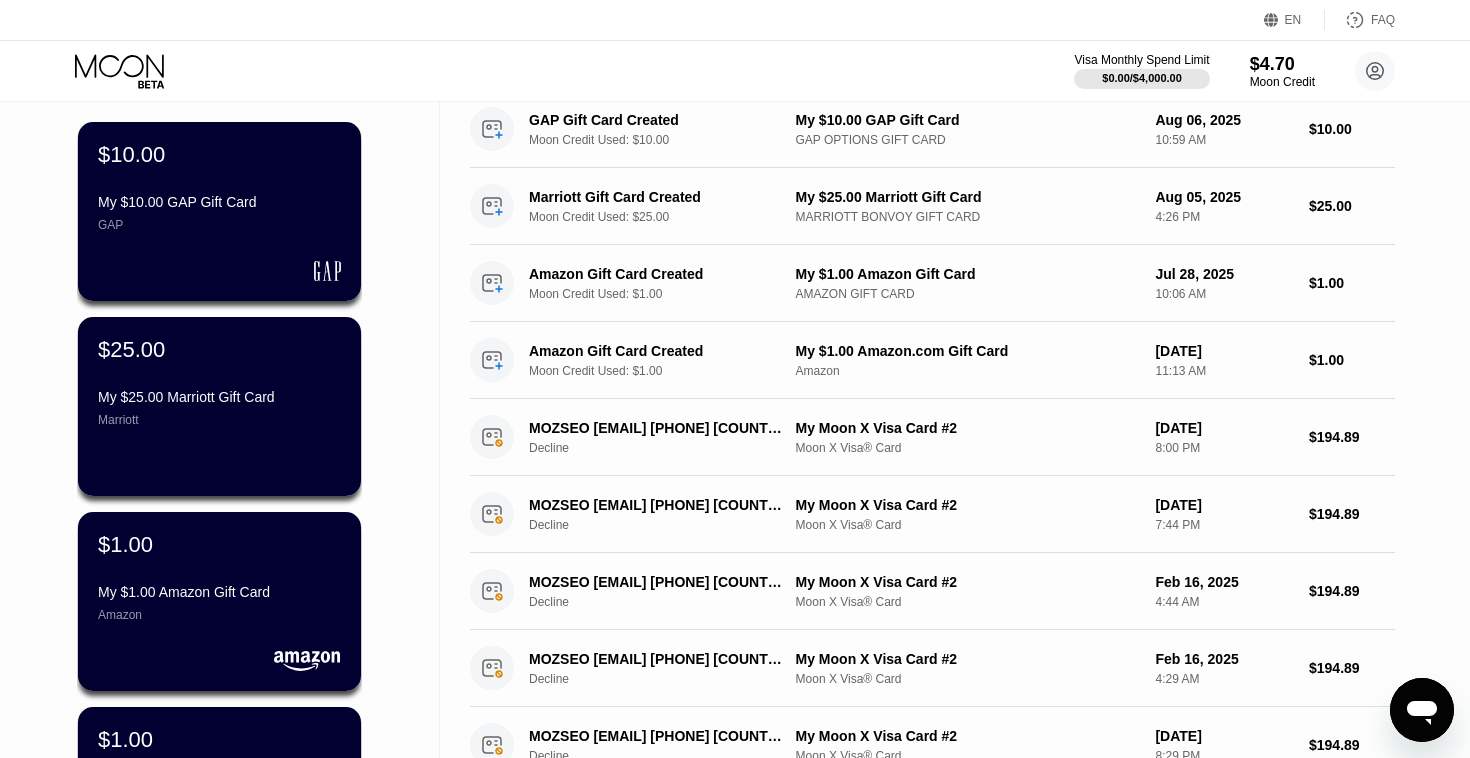 scroll, scrollTop: 179, scrollLeft: 0, axis: vertical 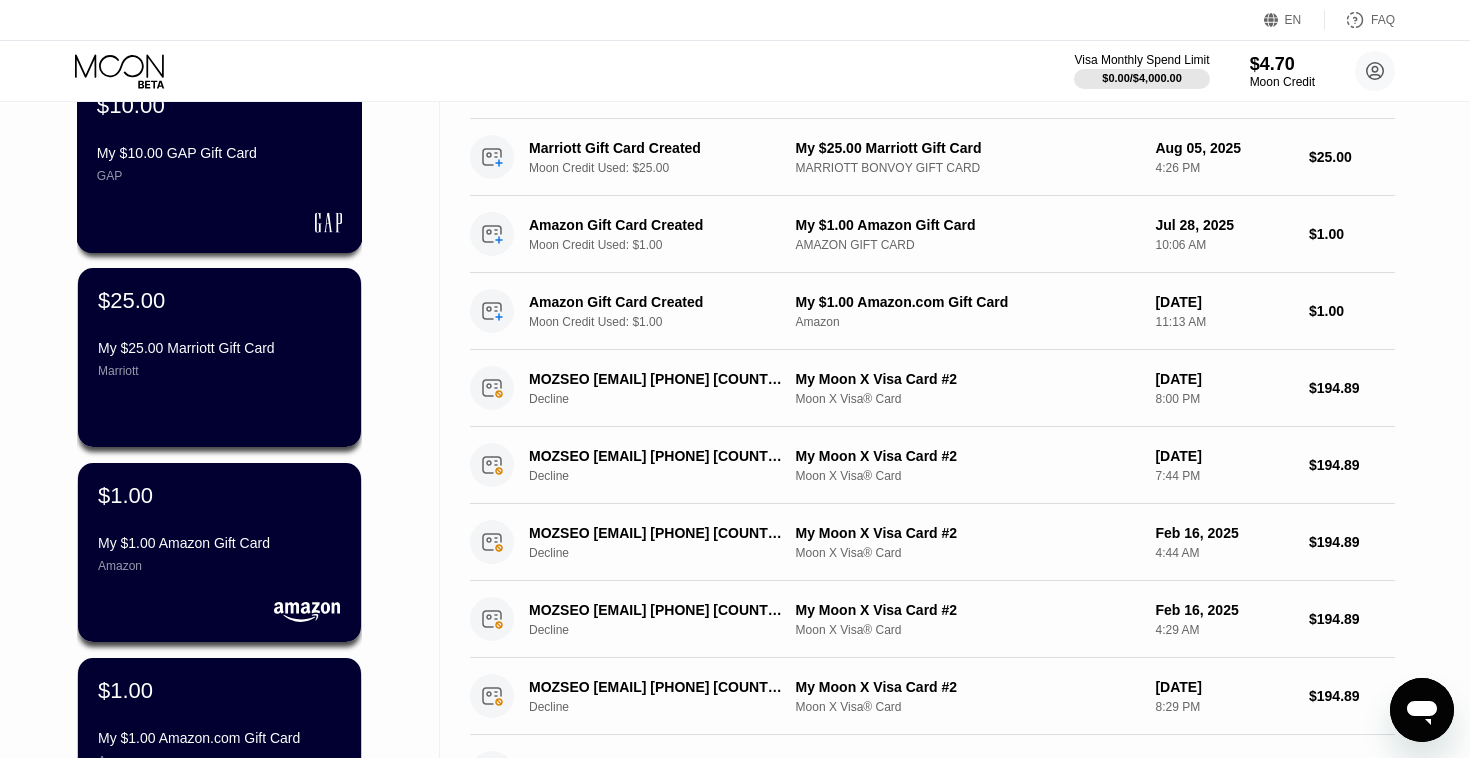 click on "My $10.00 GAP Gift Card GAP" at bounding box center [219, 164] 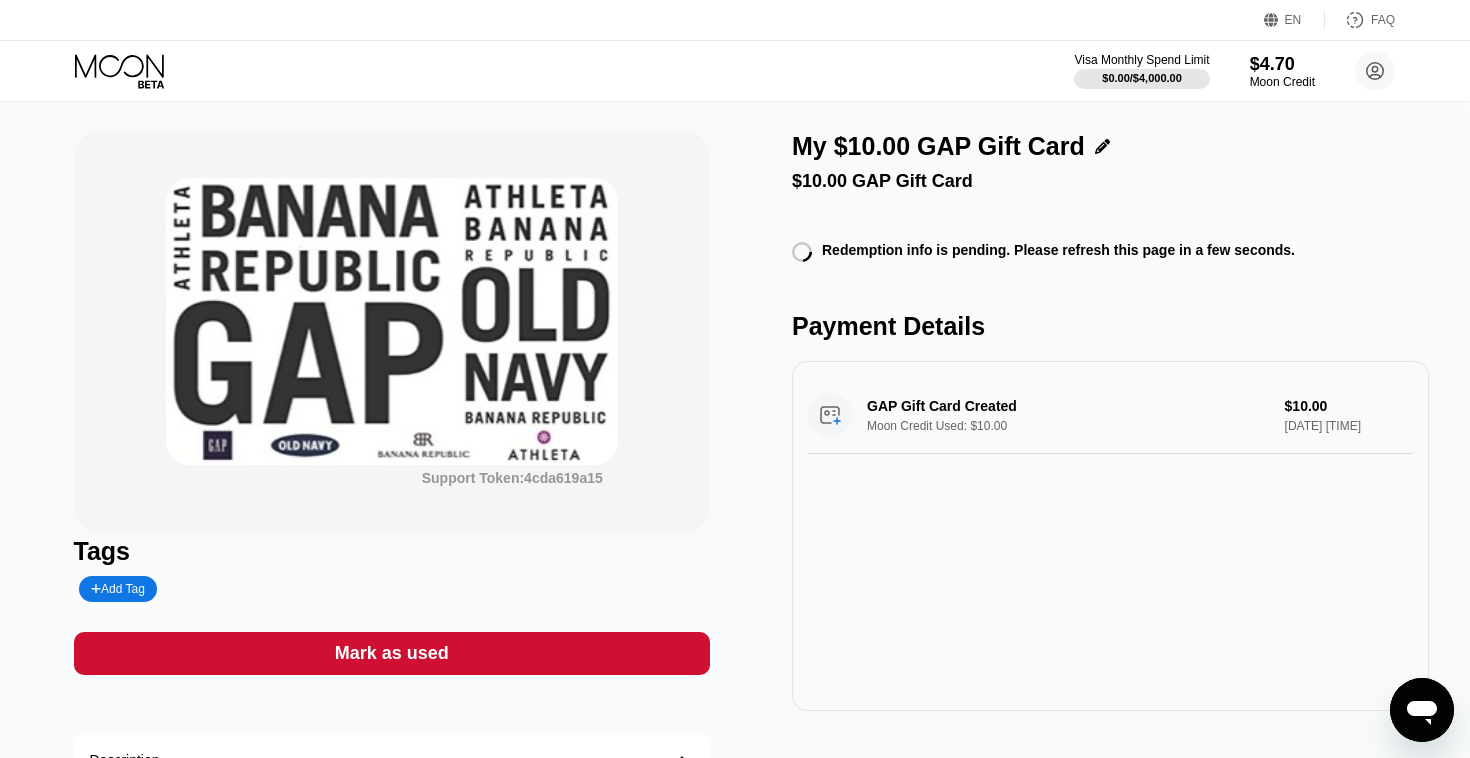 click at bounding box center [136, 71] 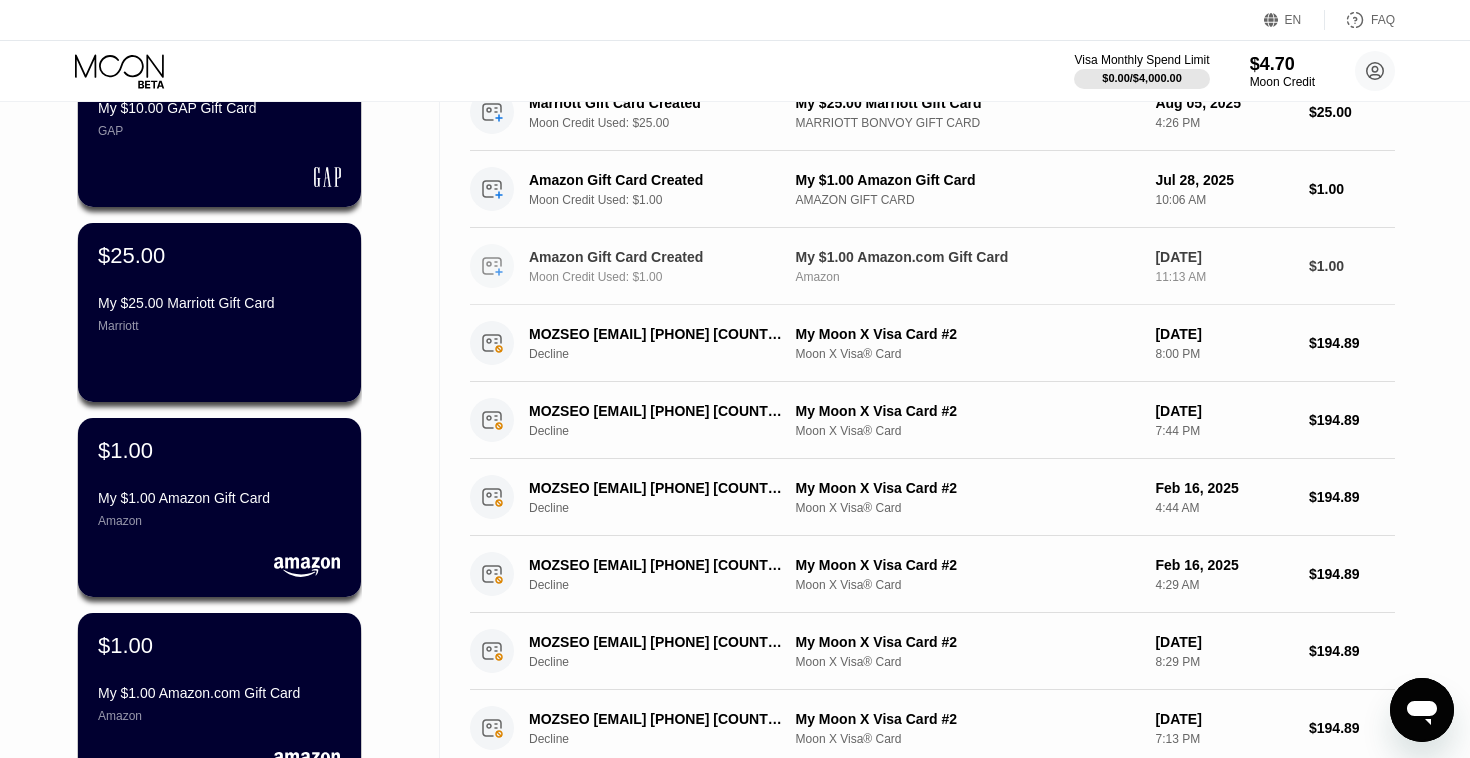 scroll, scrollTop: 0, scrollLeft: 0, axis: both 